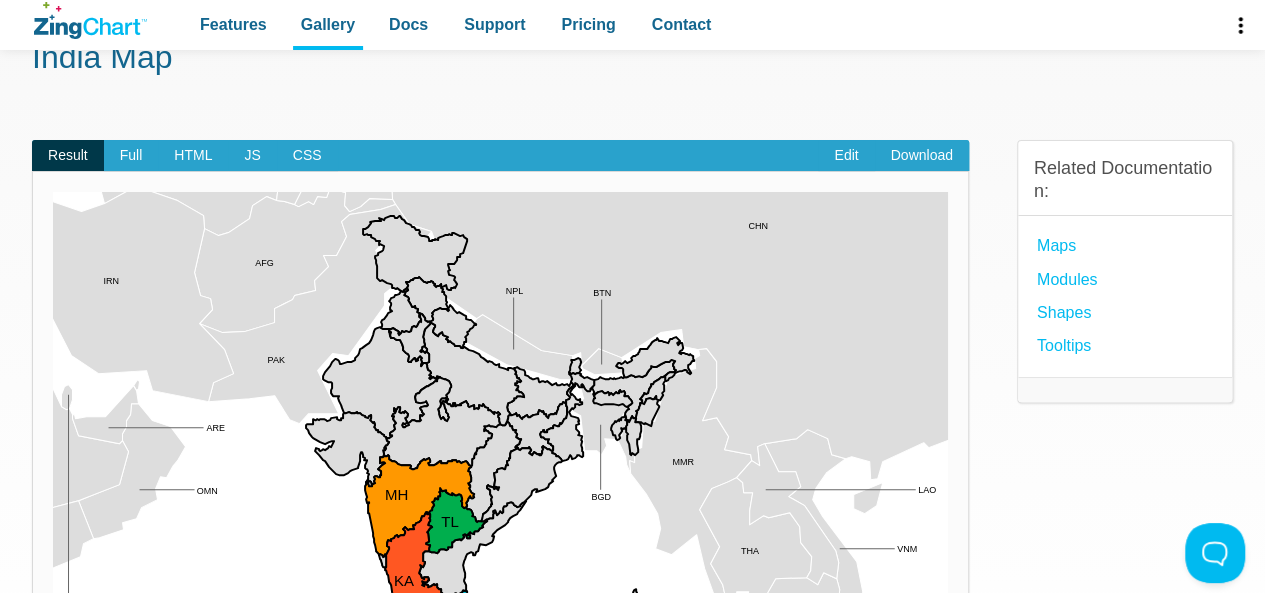 scroll, scrollTop: 106, scrollLeft: 0, axis: vertical 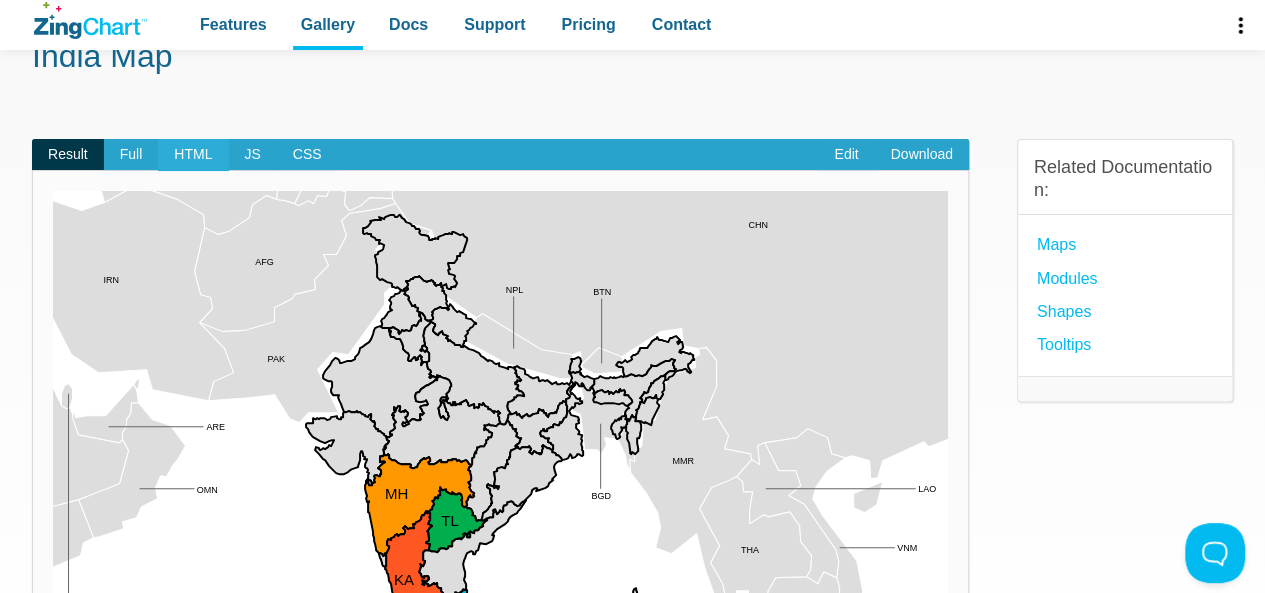 click on "HTML" at bounding box center (193, 155) 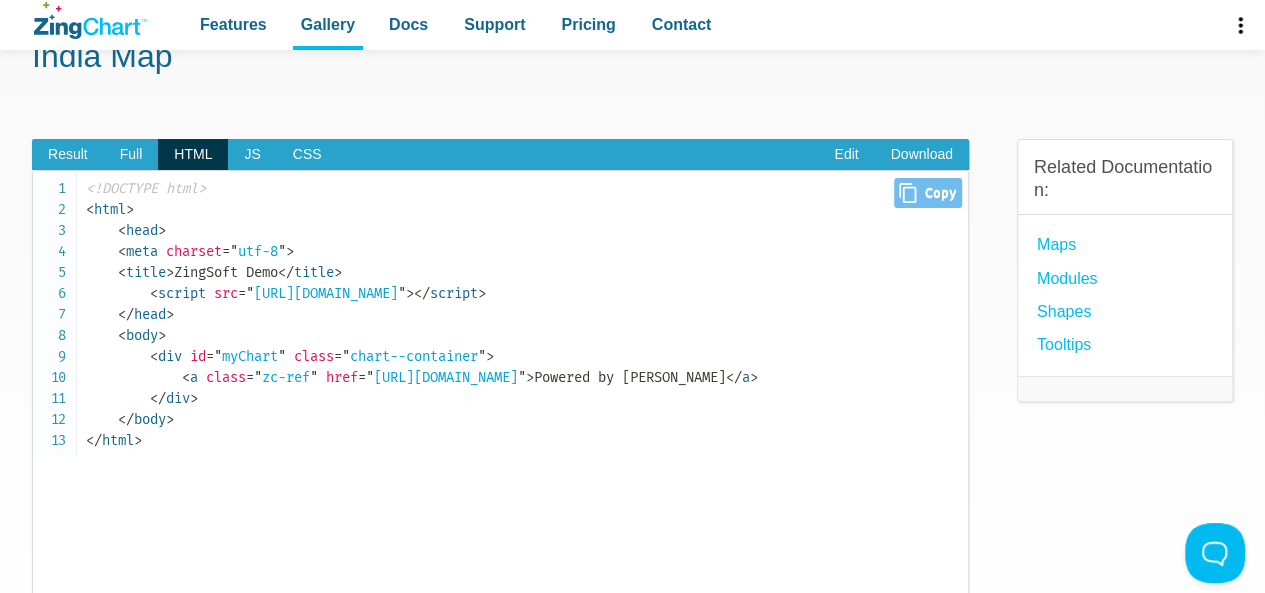 click on "<!DOCTYPE html>
< html >
< head >
< meta   charset = " utf-8 " >
< title > ZingSoft Demo </ title >
< script   src = " https://cdn.zingchart.com/zingchart.min.js " > </ script >
</ head >
< body >
< div   id = " myChart "   class = " chart--container " >
< a   class = " zc-ref "   href = " https://www.zingchart.com/ " > Powered by ZingChart </ a >
</ div >
</ body >
</ html >" at bounding box center (500, 435) 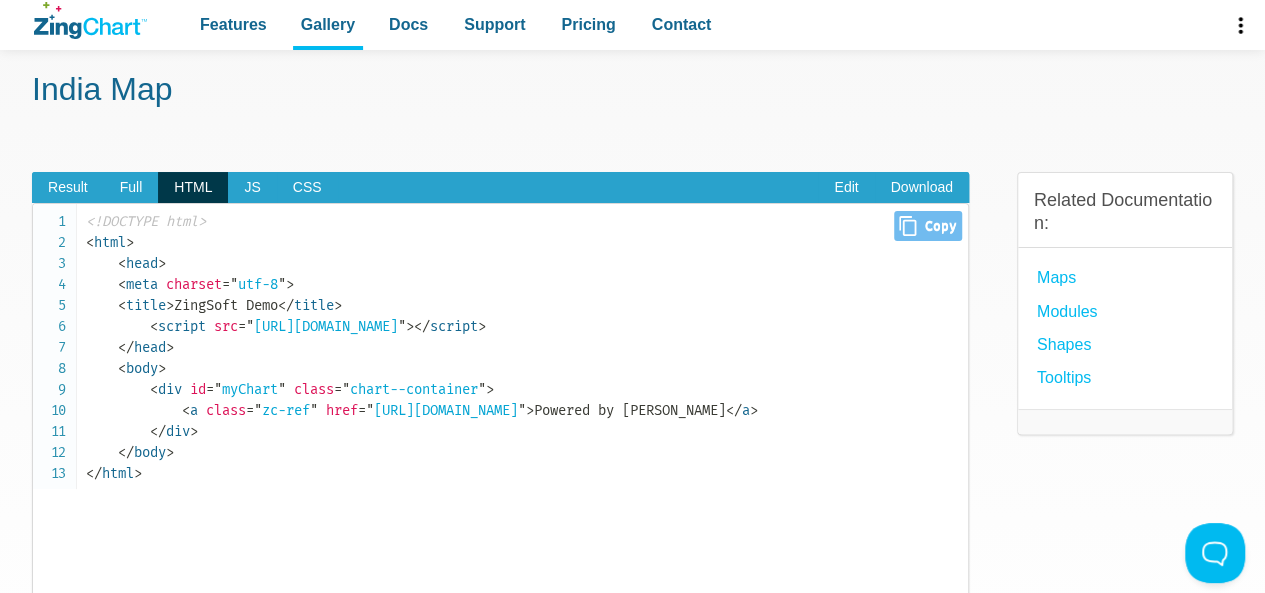 scroll, scrollTop: 70, scrollLeft: 0, axis: vertical 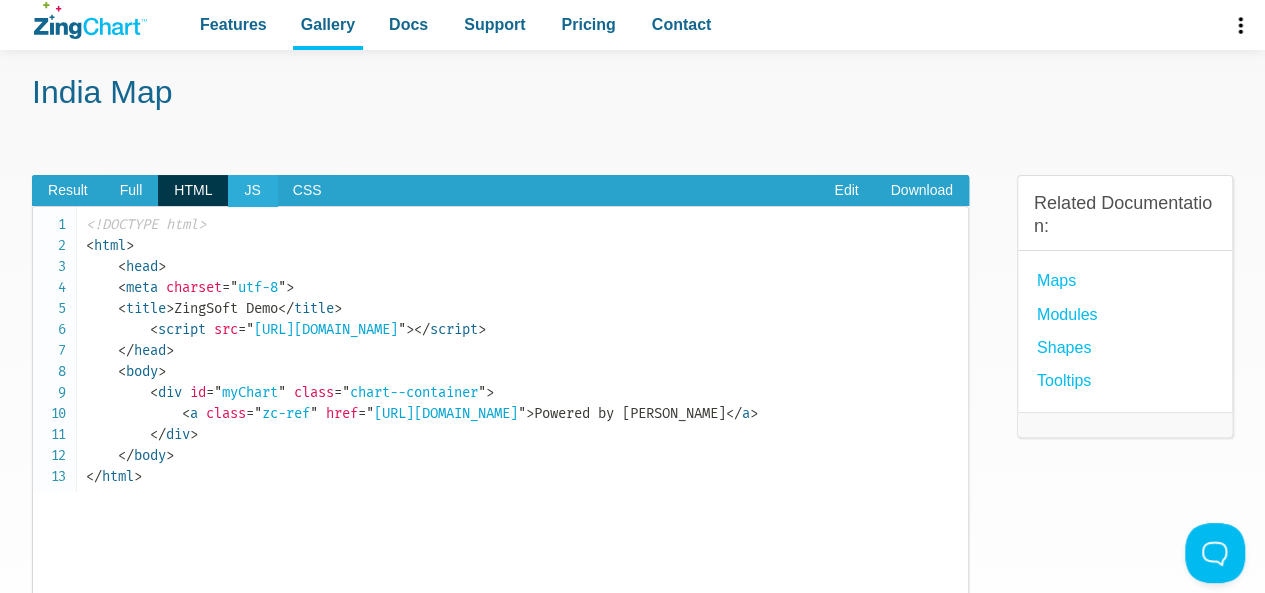 click on "JS" at bounding box center [252, 191] 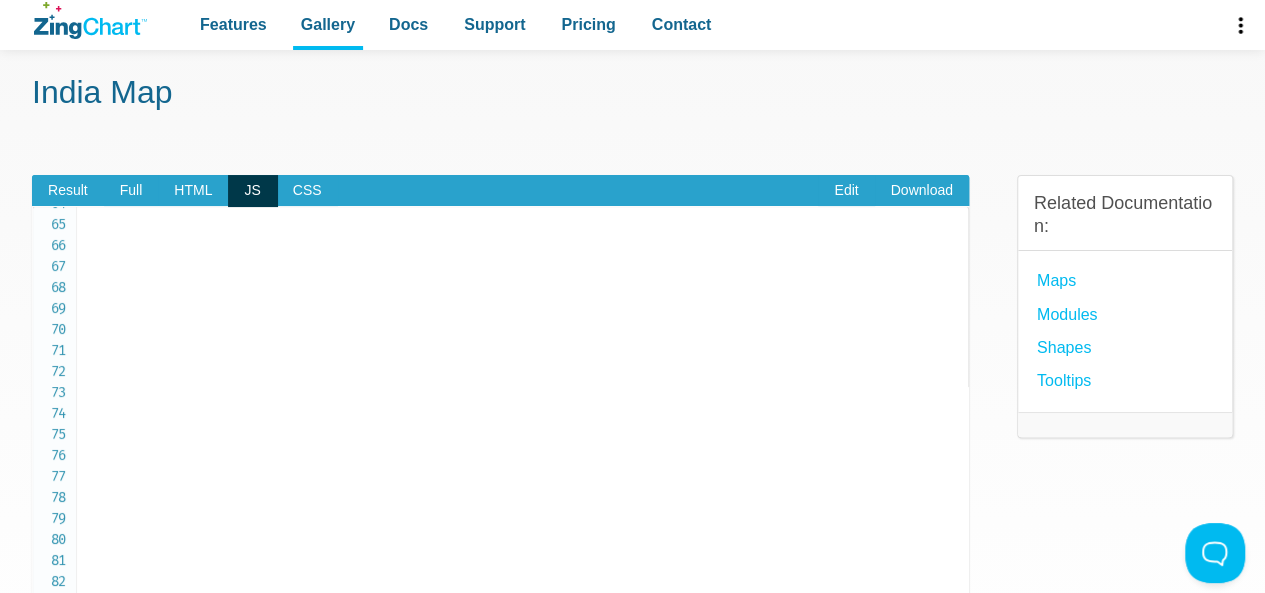 scroll, scrollTop: 1726, scrollLeft: 0, axis: vertical 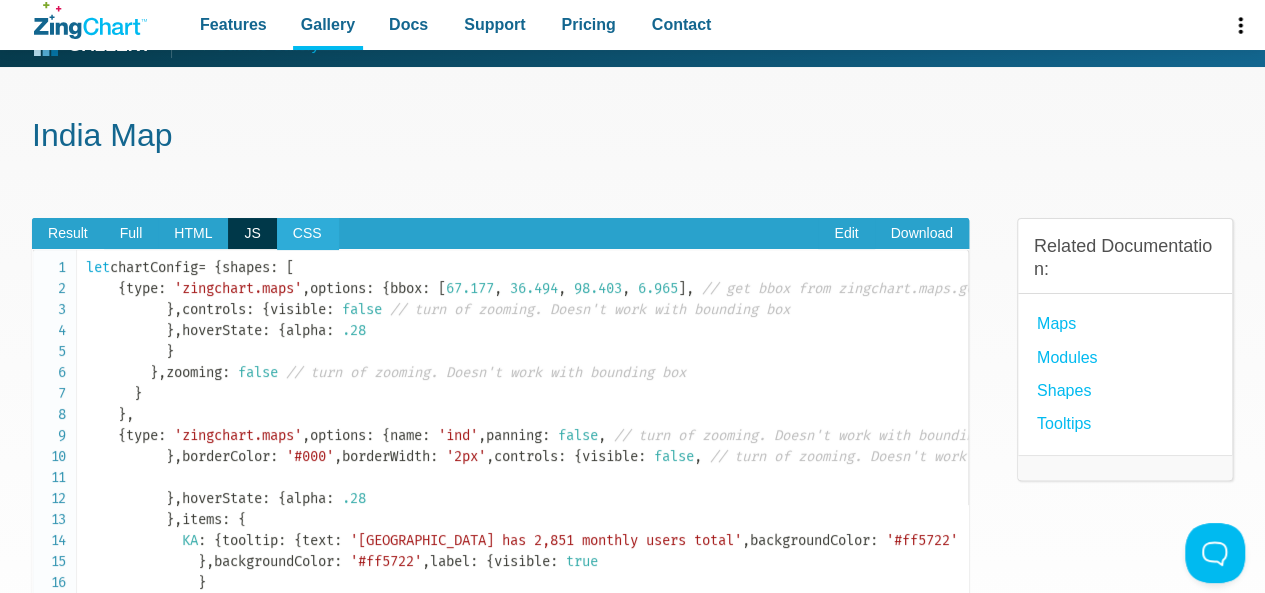 click on "CSS" at bounding box center [307, 234] 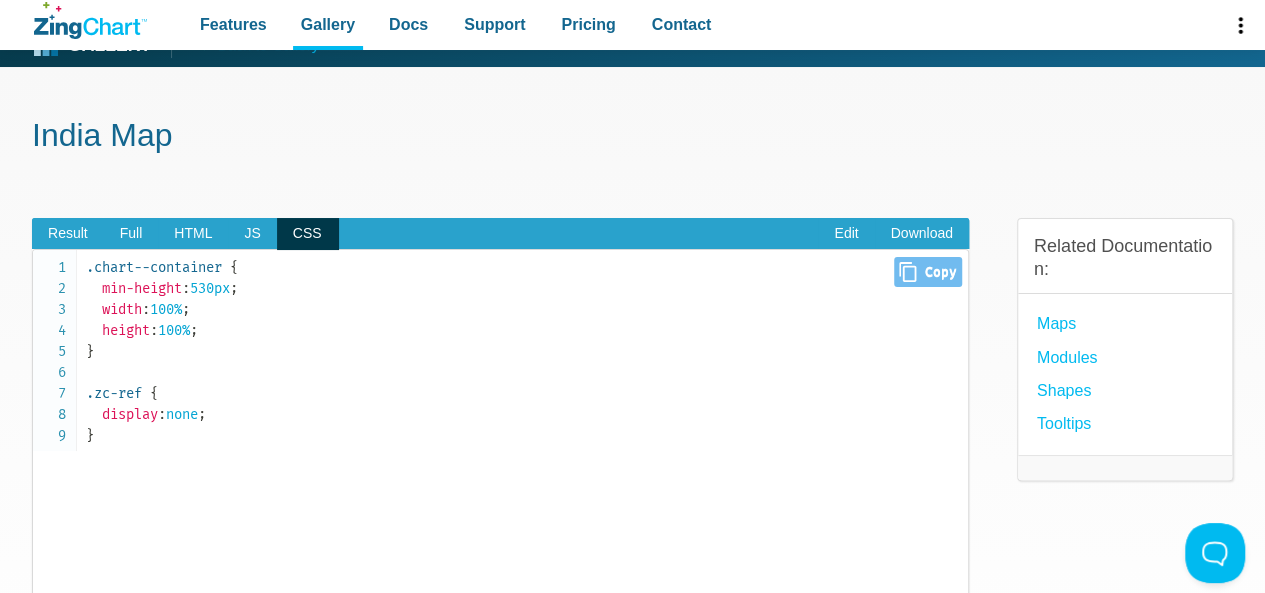 scroll, scrollTop: 0, scrollLeft: 0, axis: both 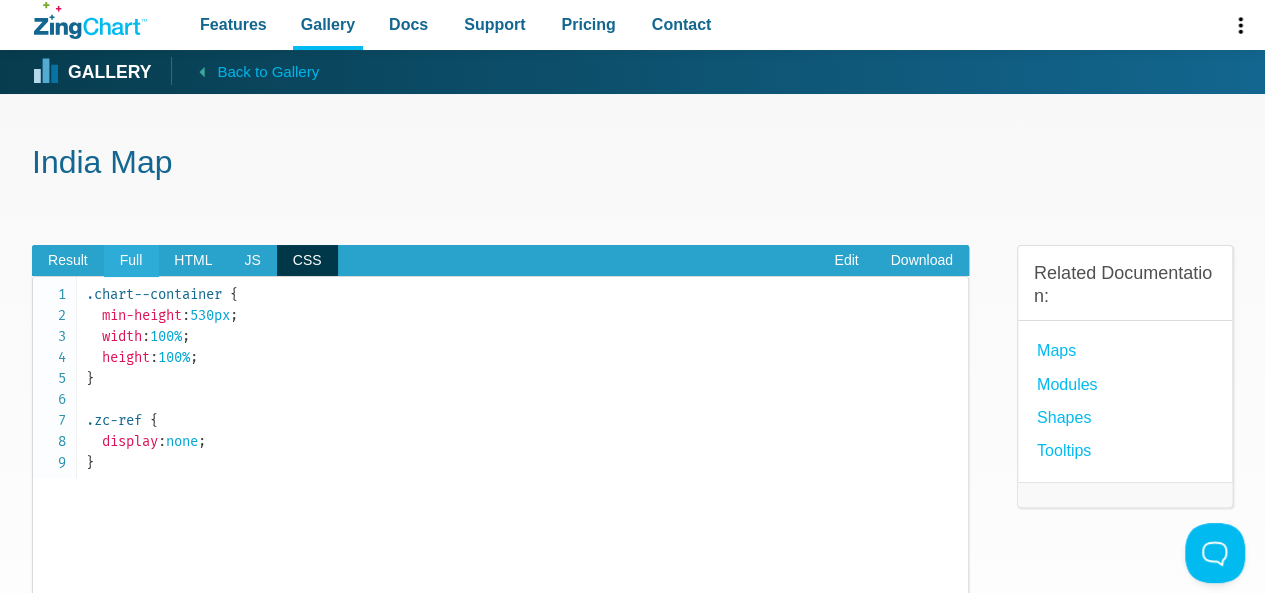 click on "Full" at bounding box center (131, 261) 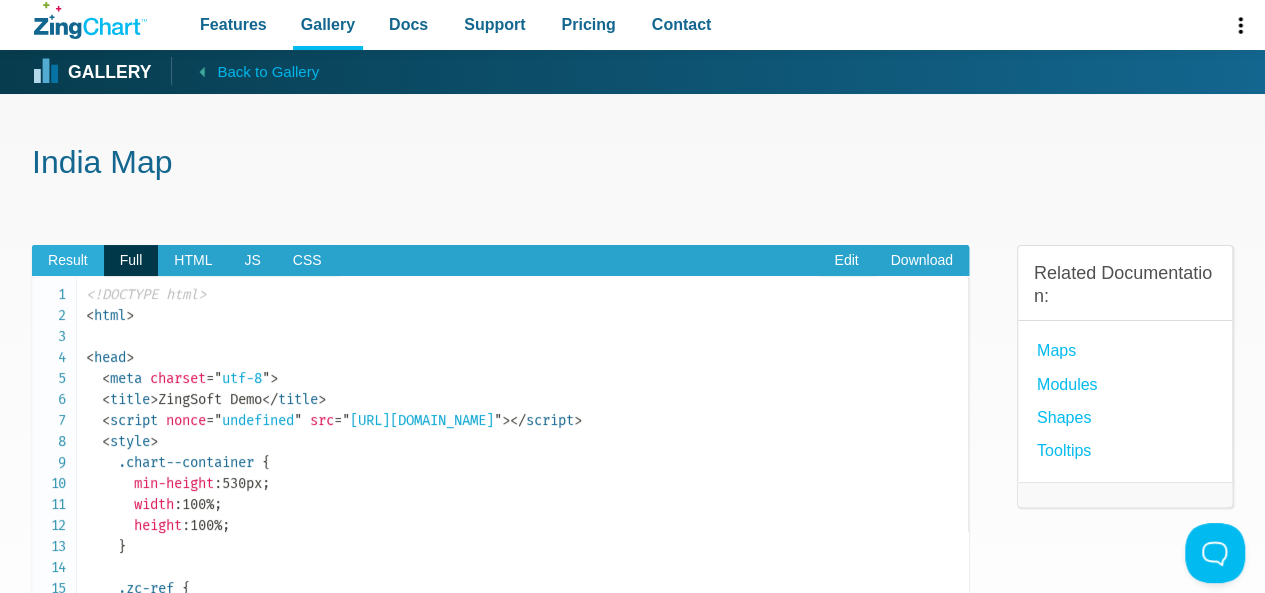 click on "Result" at bounding box center (68, 261) 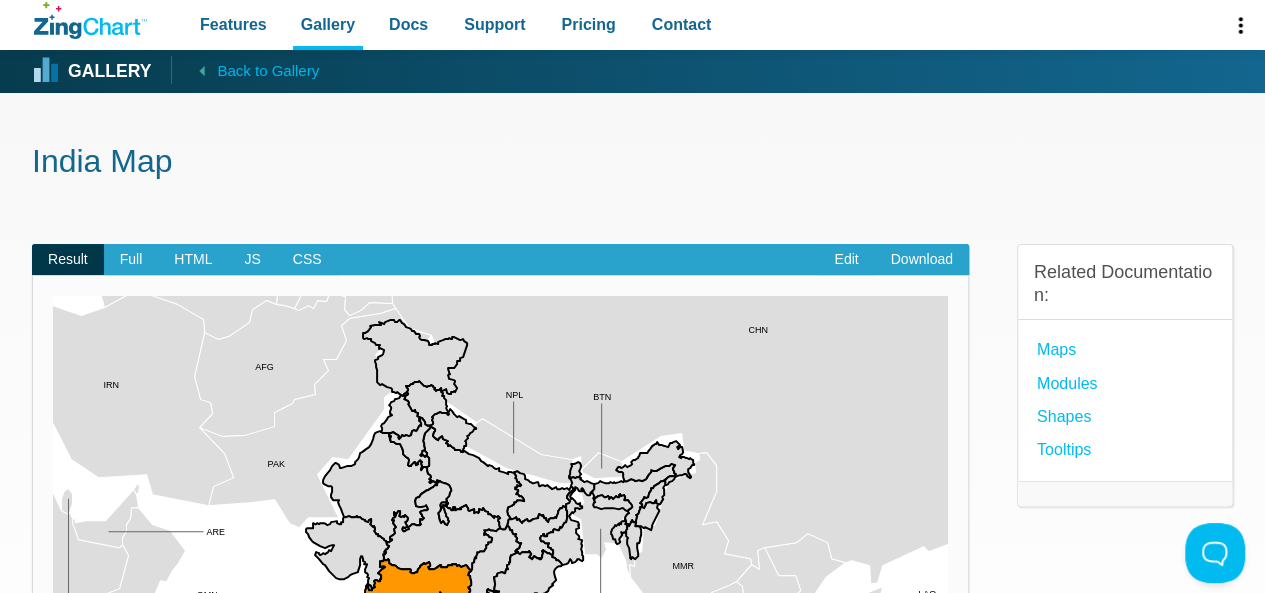scroll, scrollTop: 0, scrollLeft: 0, axis: both 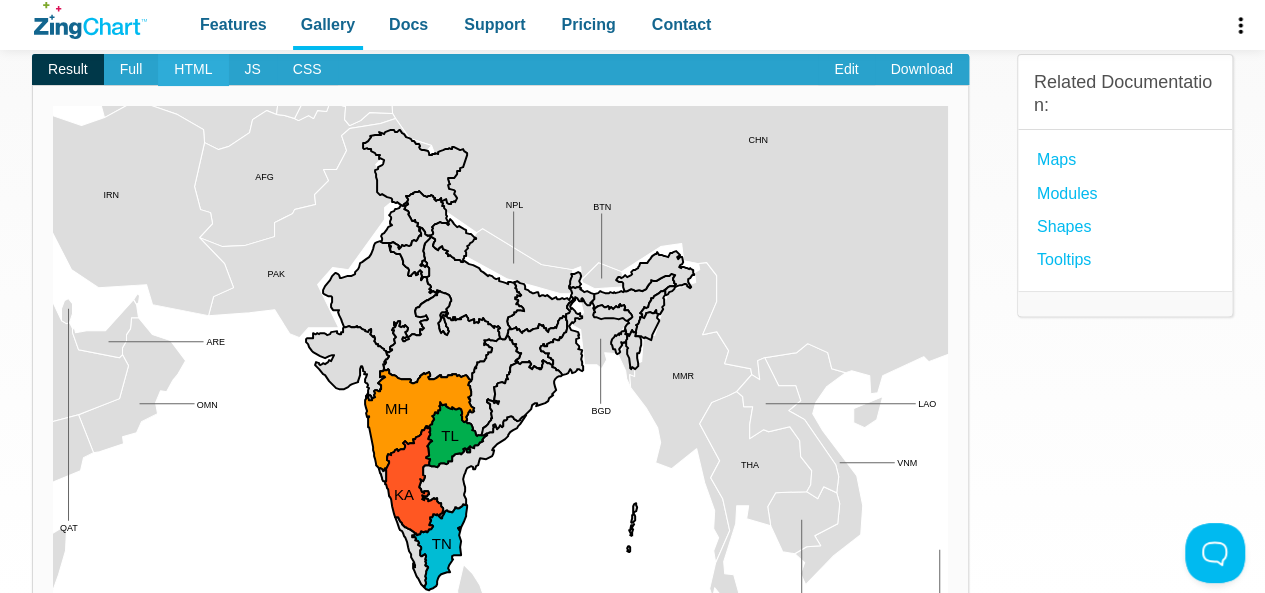 click on "HTML" at bounding box center [193, 70] 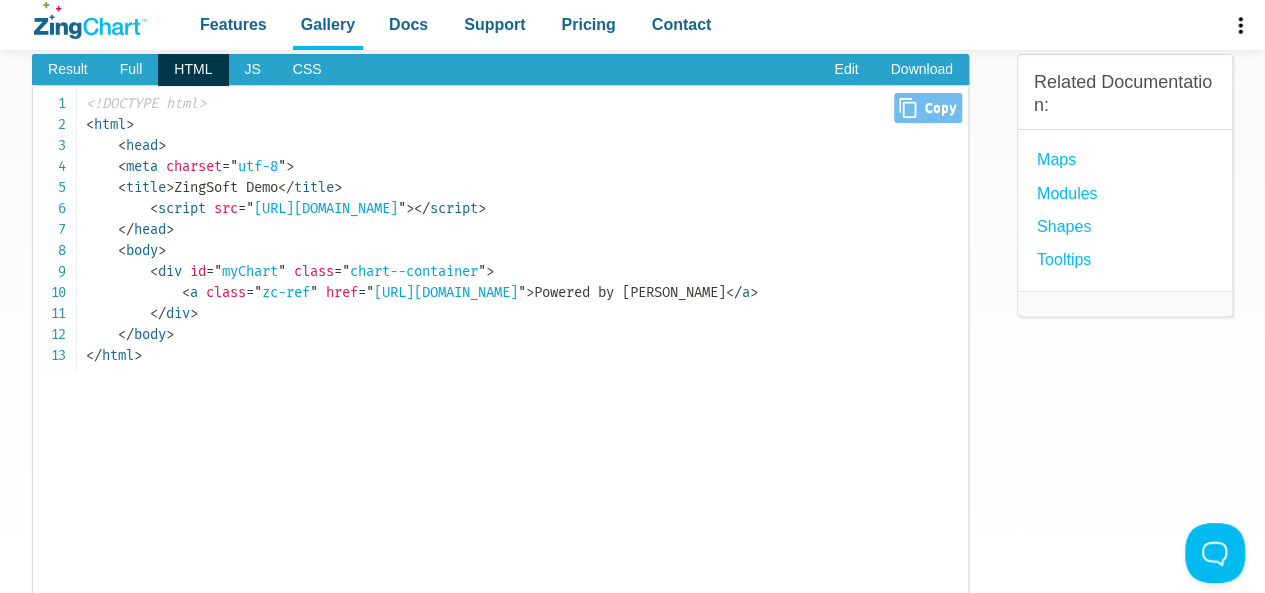 scroll, scrollTop: 72, scrollLeft: 0, axis: vertical 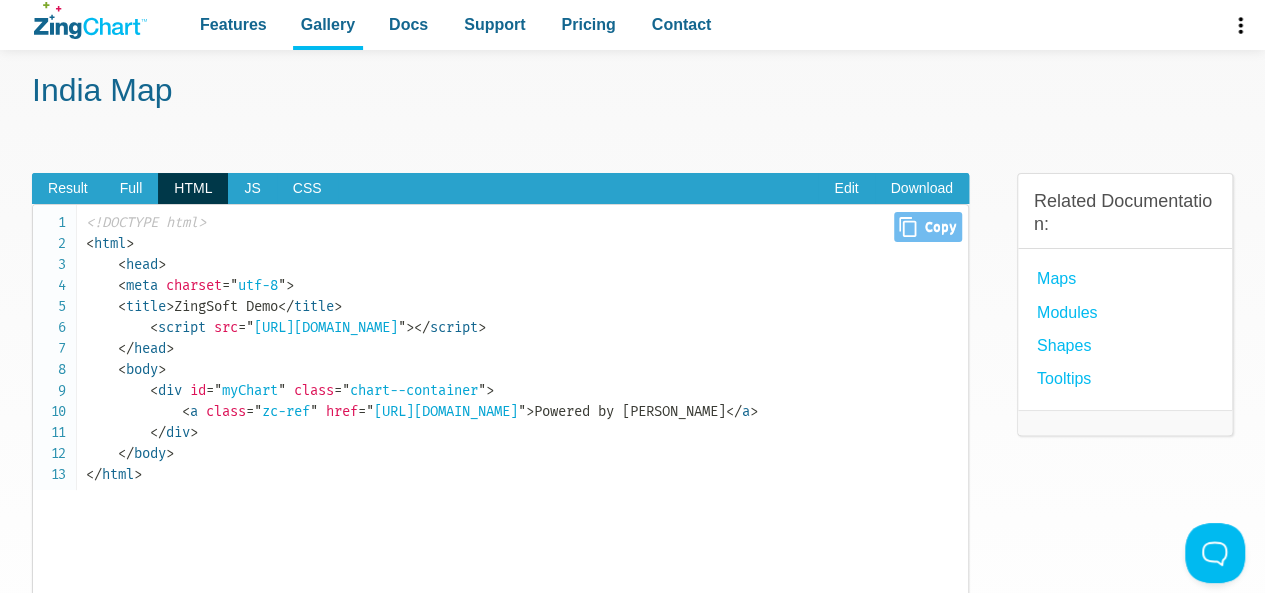 click on "Close
Copy" at bounding box center (927, 227) 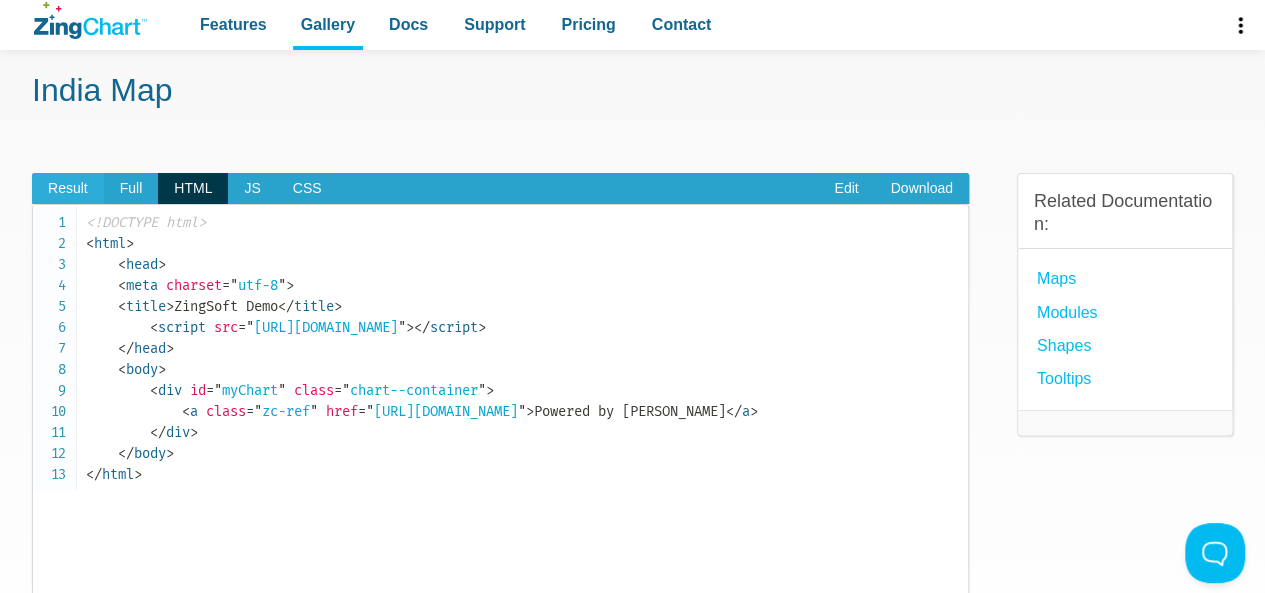 click on "Result" at bounding box center (68, 189) 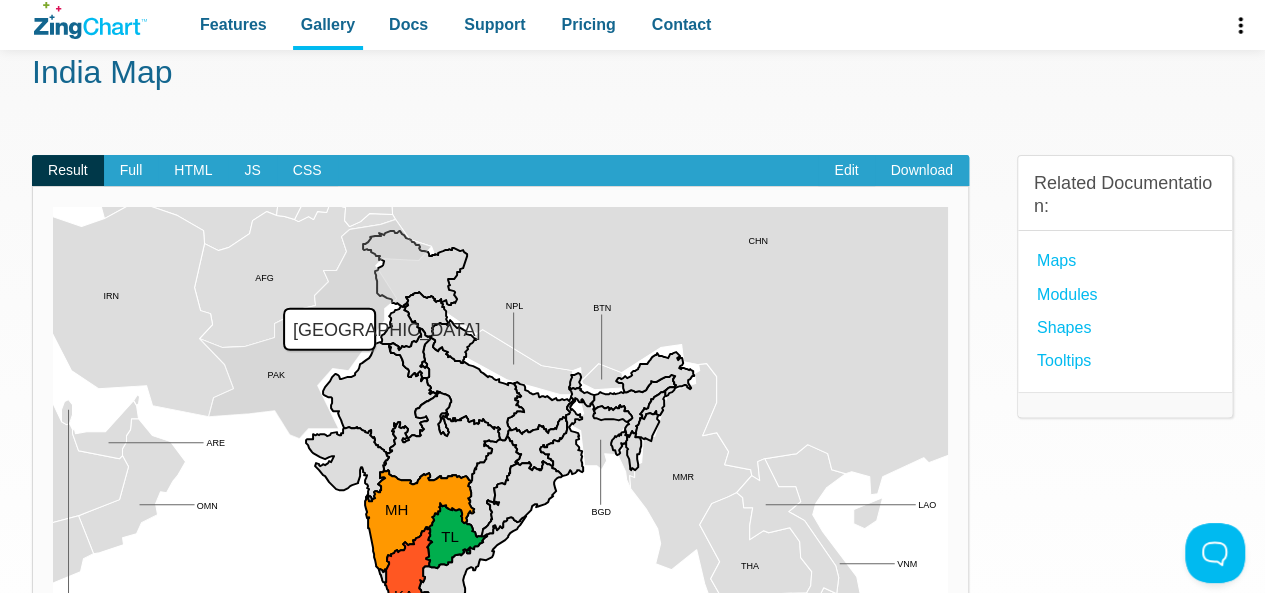 scroll, scrollTop: 53, scrollLeft: 0, axis: vertical 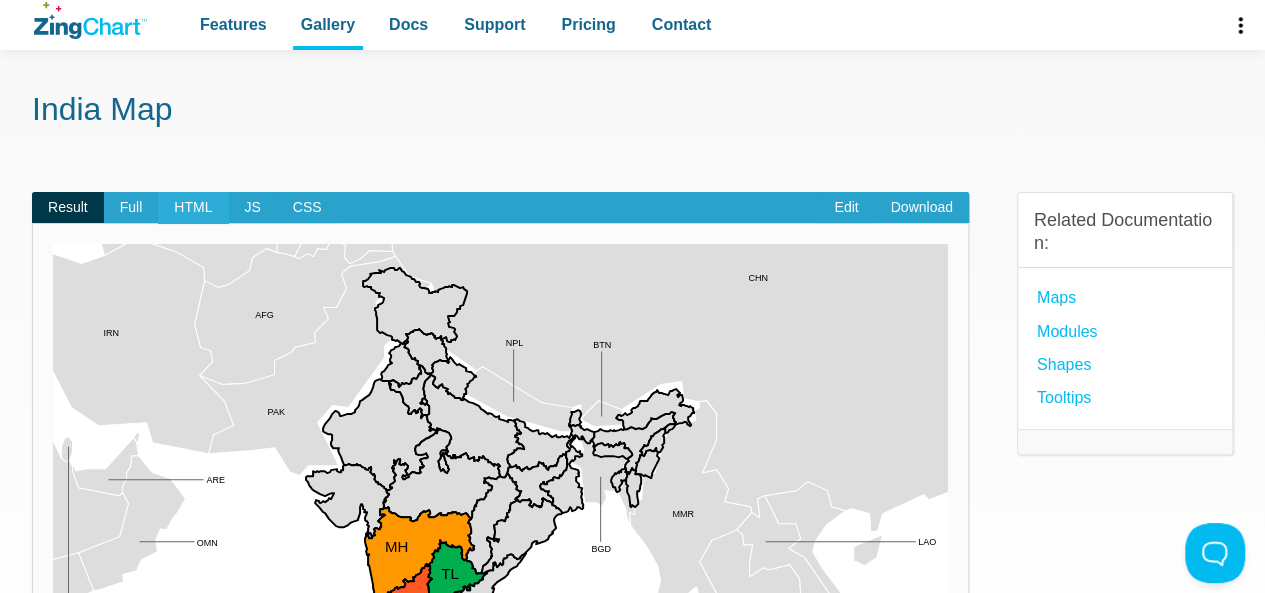 click on "HTML" at bounding box center (193, 208) 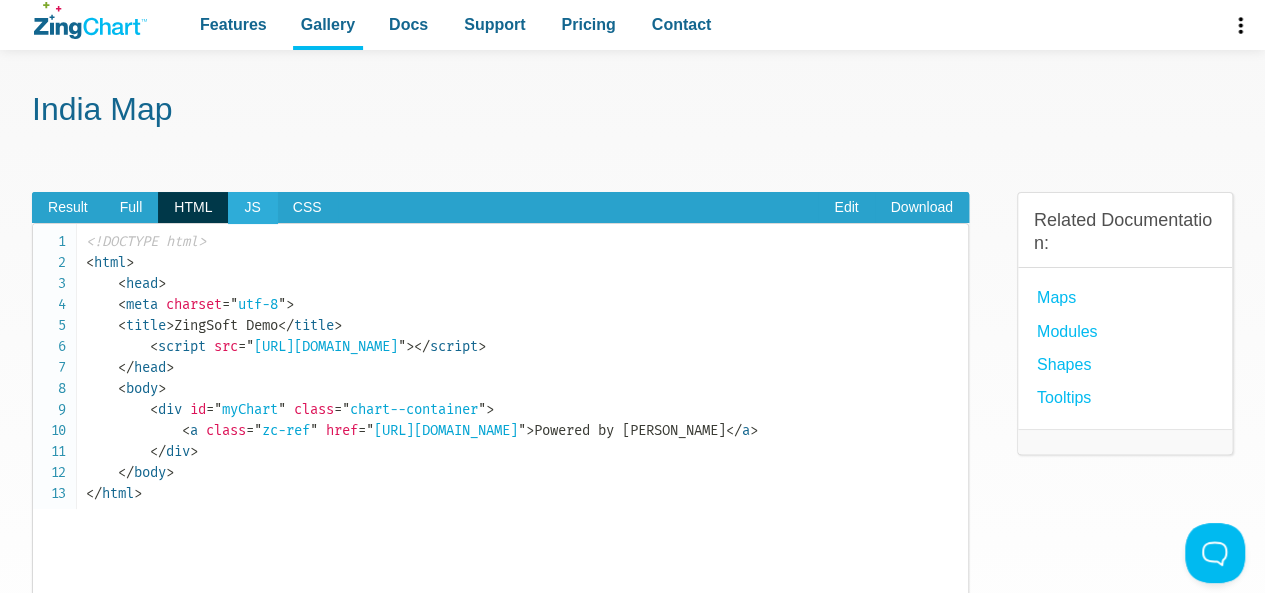 click on "JS" at bounding box center (252, 208) 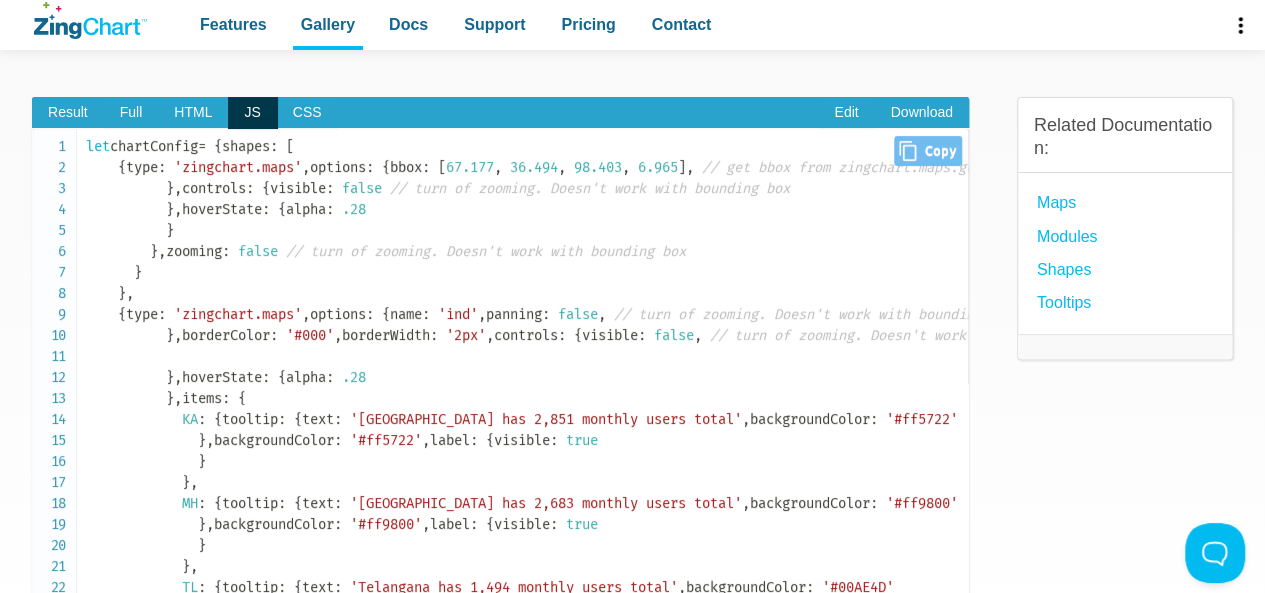 scroll, scrollTop: 150, scrollLeft: 0, axis: vertical 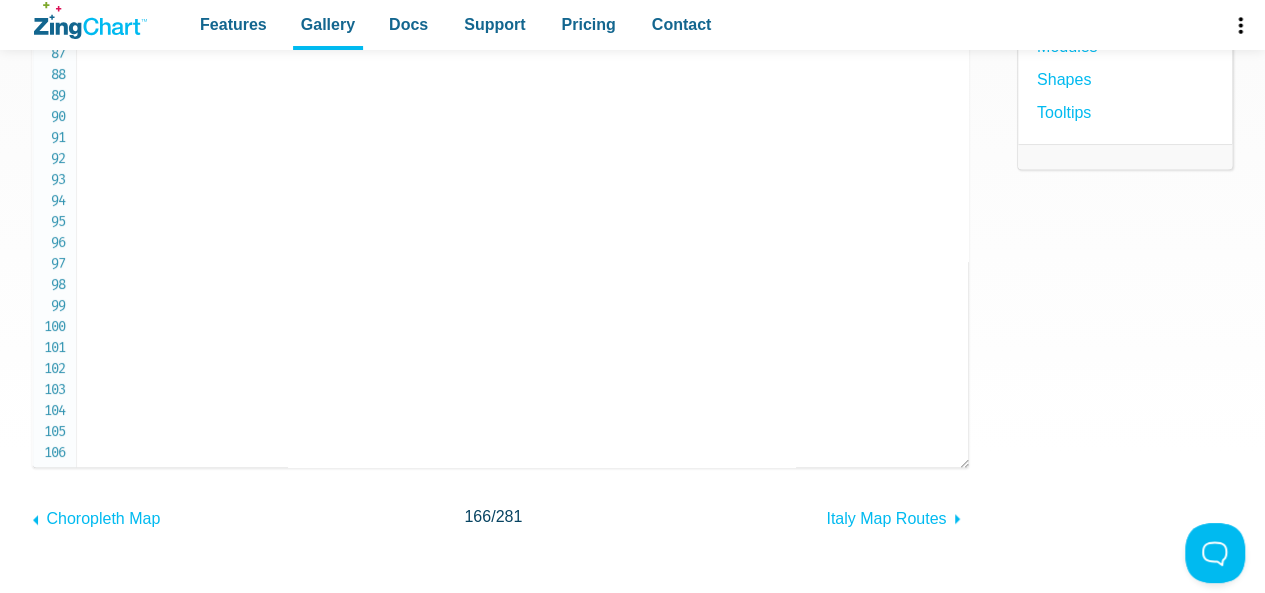 click on "let  chartConfig  =   {
shapes :   [
{
type :   'zingchart.maps' ,
options :   {
bbox :   [ 67.177 ,   36.494 ,   98.403 ,   6.965 ] ,   // get bbox from zingchart.maps.getItemInfo('world-countries','ind');
ignore :   [ 'IND' ] ,   // ignore India because we are rendering a more specific India map below
name :   'world.countries' ,
panning :   false ,   // turn of zooming. Doesn't work with bounding box
style :   {
tooltip :   {
borderColor :   '#000' ,
borderWidth :   '2px' ,
fontSize :   '18px'
} ,
controls :   {
visible :   false   // turn of zooming. Doesn't work with bounding box
} ,
hoverState :   {
alpha :   .28
}
} ,
zooming :   false   // turn of zooming. Doesn't work with bounding box
}
} ,
{
type :   'zingchart.maps' ,
options :   {
name :" at bounding box center [527, -1376] 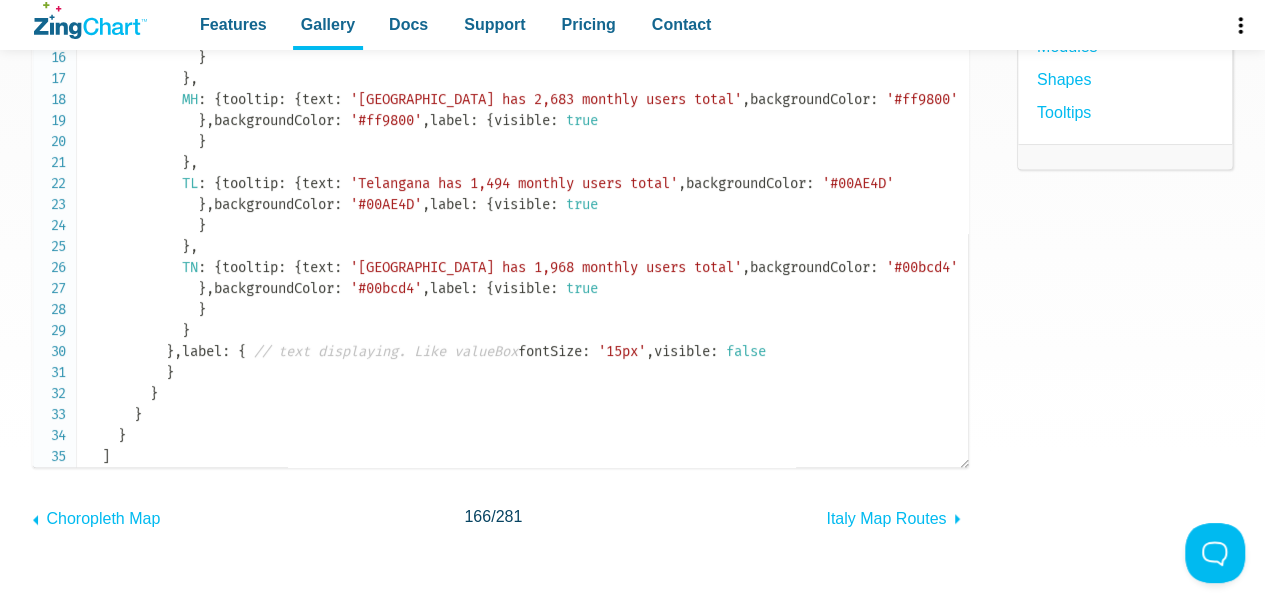 scroll, scrollTop: 0, scrollLeft: 0, axis: both 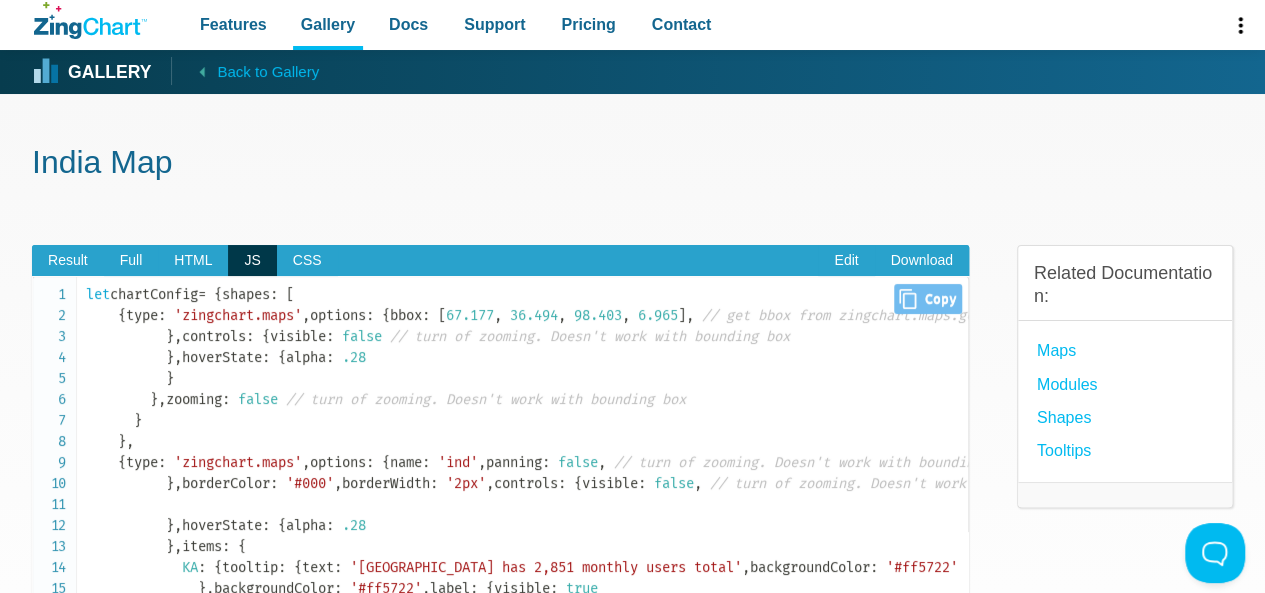 click on "Close
Copy" at bounding box center (927, 299) 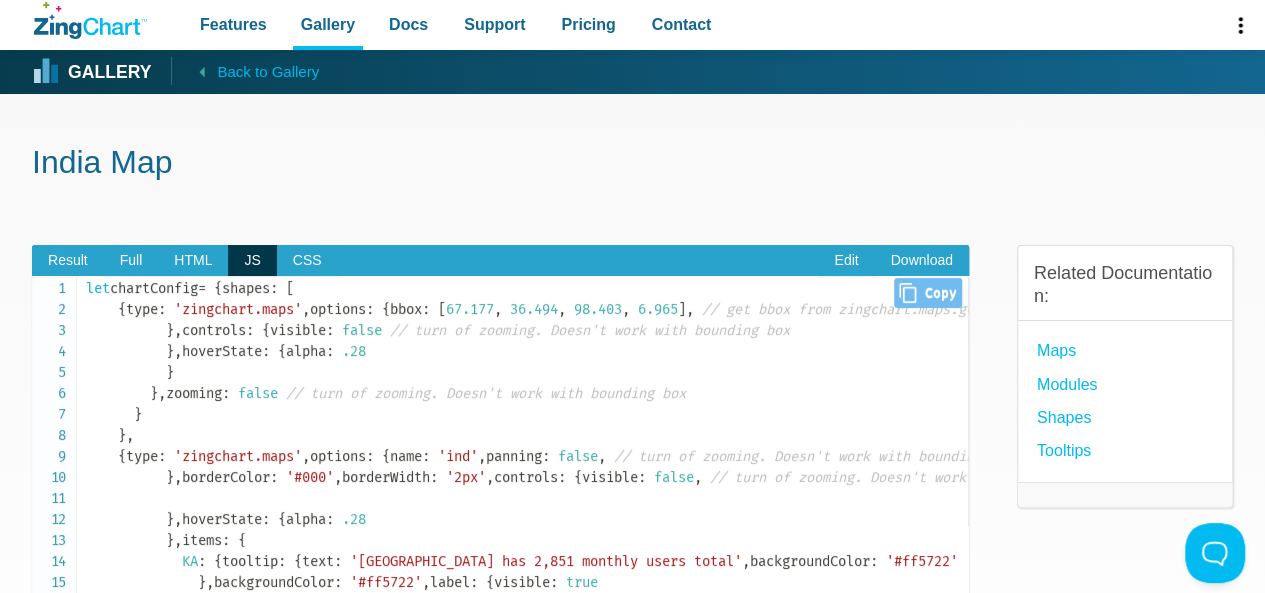 scroll, scrollTop: 0, scrollLeft: 0, axis: both 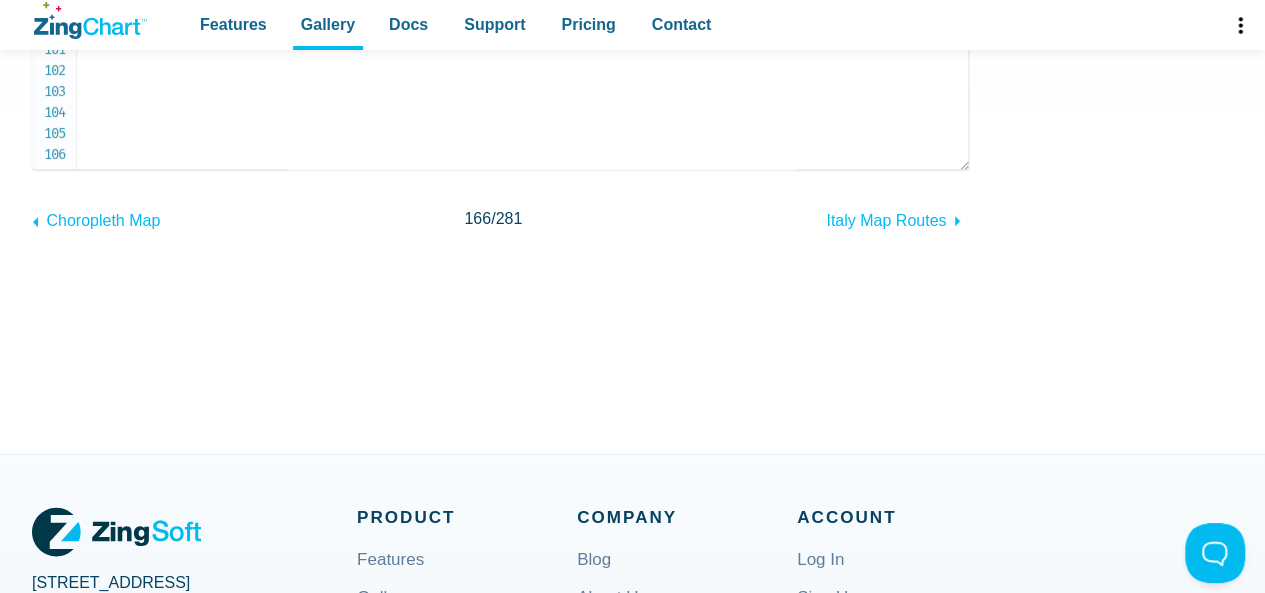 drag, startPoint x: 87, startPoint y: 292, endPoint x: 247, endPoint y: 139, distance: 221.37976 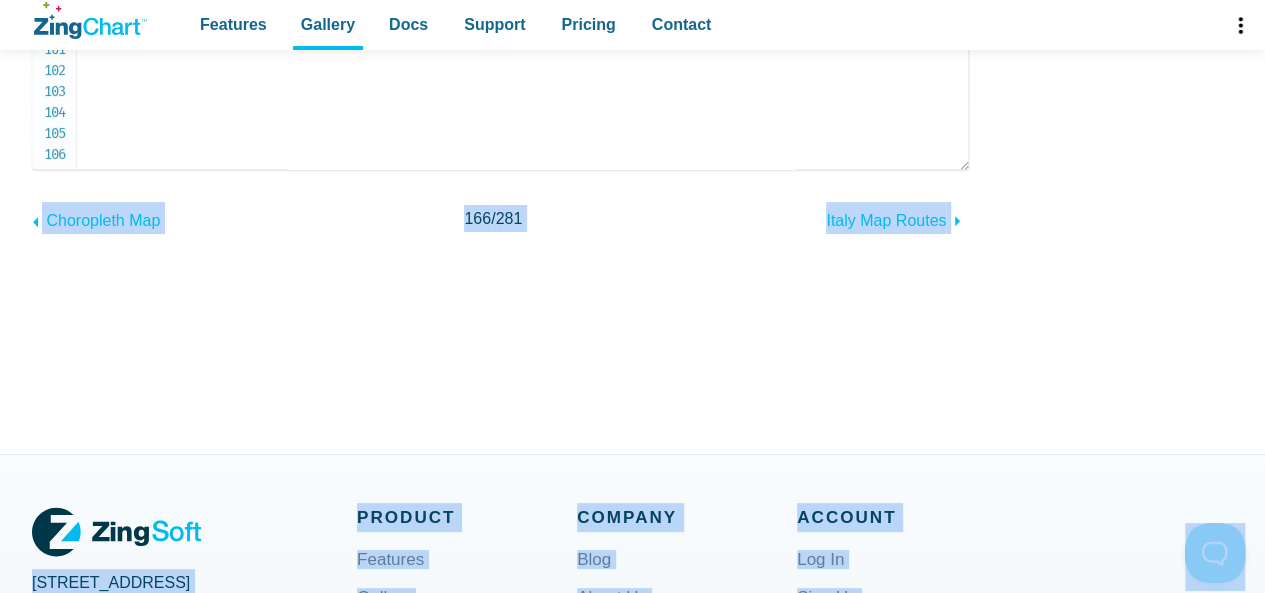 click on "let  chartConfig  =   {
shapes :   [
{
type :   'zingchart.maps' ,
options :   {
bbox :   [ 67.177 ,   36.494 ,   98.403 ,   6.965 ] ,   // get bbox from zingchart.maps.getItemInfo('world-countries','ind');
ignore :   [ 'IND' ] ,   // ignore India because we are rendering a more specific India map below
name :   'world.countries' ,
panning :   false ,   // turn of zooming. Doesn't work with bounding box
style :   {
tooltip :   {
borderColor :   '#000' ,
borderWidth :   '2px' ,
fontSize :   '18px'
} ,
controls :   {
visible :   false   // turn of zooming. Doesn't work with bounding box
} ,
hoverState :   {
alpha :   .28
}
} ,
zooming :   false   // turn of zooming. Doesn't work with bounding box
}
} ,
{
type :   'zingchart.maps' ,
options :   {
name :" at bounding box center (527, -1674) 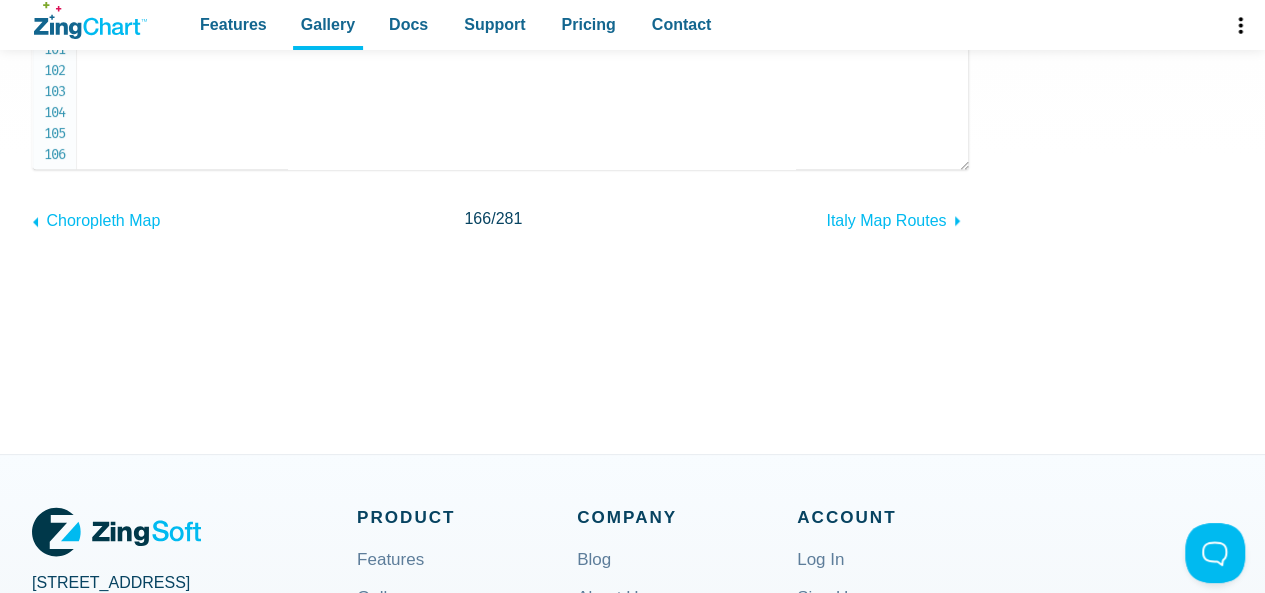 click on "let  chartConfig  =   {
shapes :   [
{
type :   'zingchart.maps' ,
options :   {
bbox :   [ 67.177 ,   36.494 ,   98.403 ,   6.965 ] ,   // get bbox from zingchart.maps.getItemInfo('world-countries','ind');
ignore :   [ 'IND' ] ,   // ignore India because we are rendering a more specific India map below
name :   'world.countries' ,
panning :   false ,   // turn of zooming. Doesn't work with bounding box
style :   {
tooltip :   {
borderColor :   '#000' ,
borderWidth :   '2px' ,
fontSize :   '18px'
} ,
controls :   {
visible :   false   // turn of zooming. Doesn't work with bounding box
} ,
hoverState :   {
alpha :   .28
}
} ,
zooming :   false   // turn of zooming. Doesn't work with bounding box
}
} ,
{
type :   'zingchart.maps' ,
options :   {
name :" at bounding box center (527, -1674) 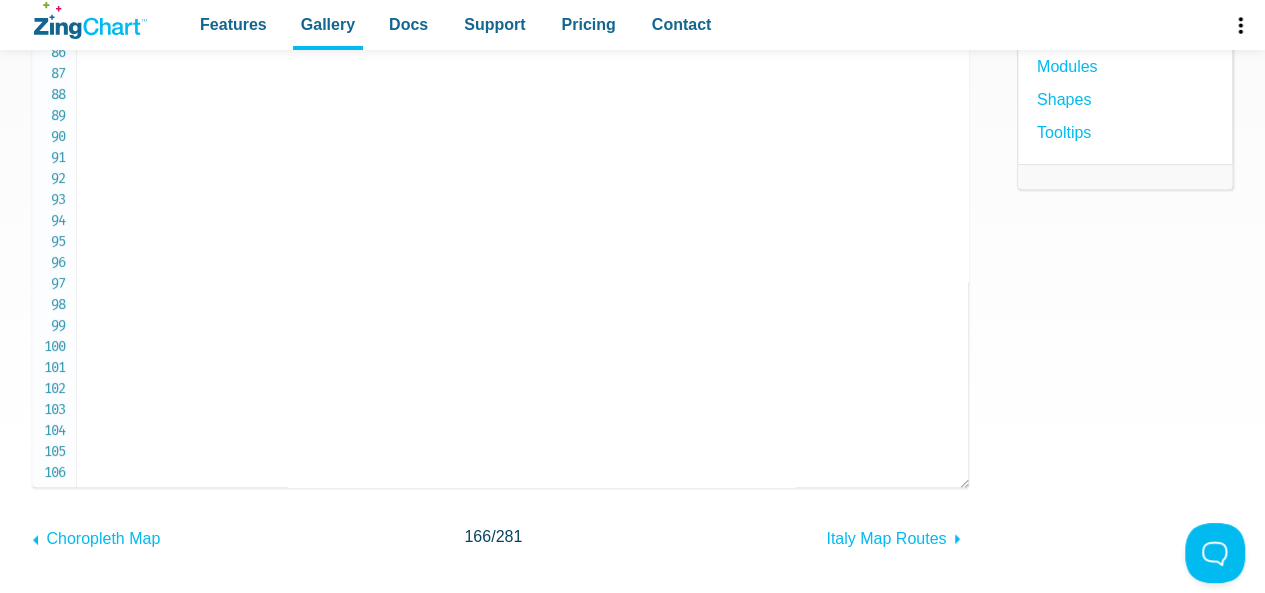 scroll, scrollTop: 277, scrollLeft: 0, axis: vertical 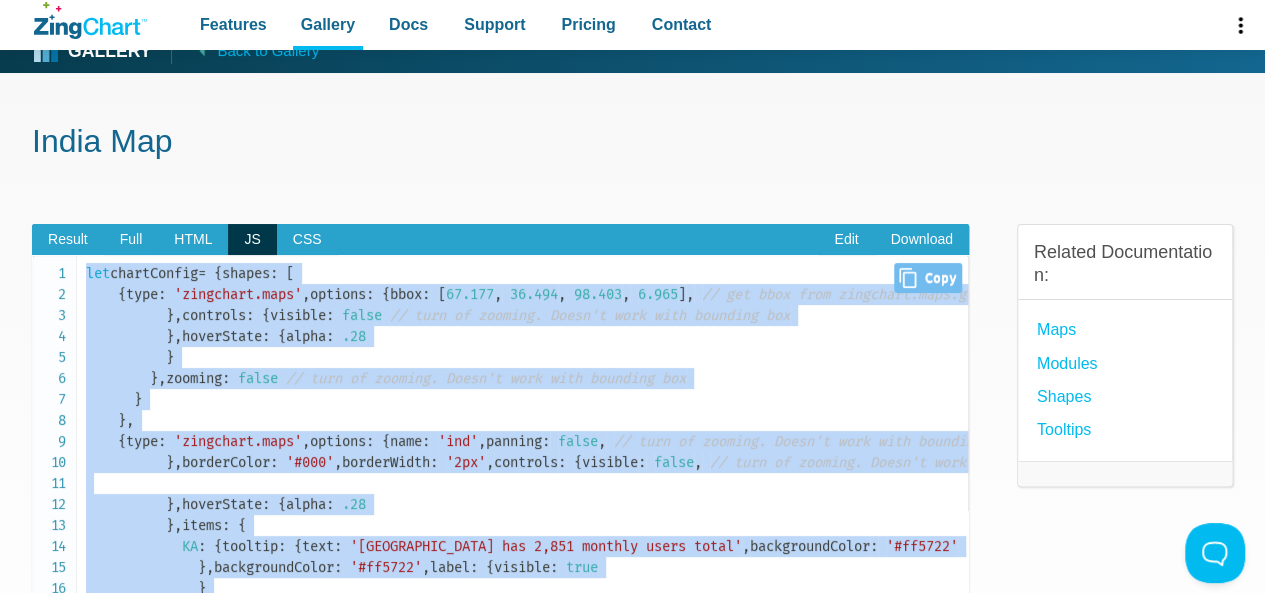 drag, startPoint x: 156, startPoint y: 137, endPoint x: 76, endPoint y: 258, distance: 145.05516 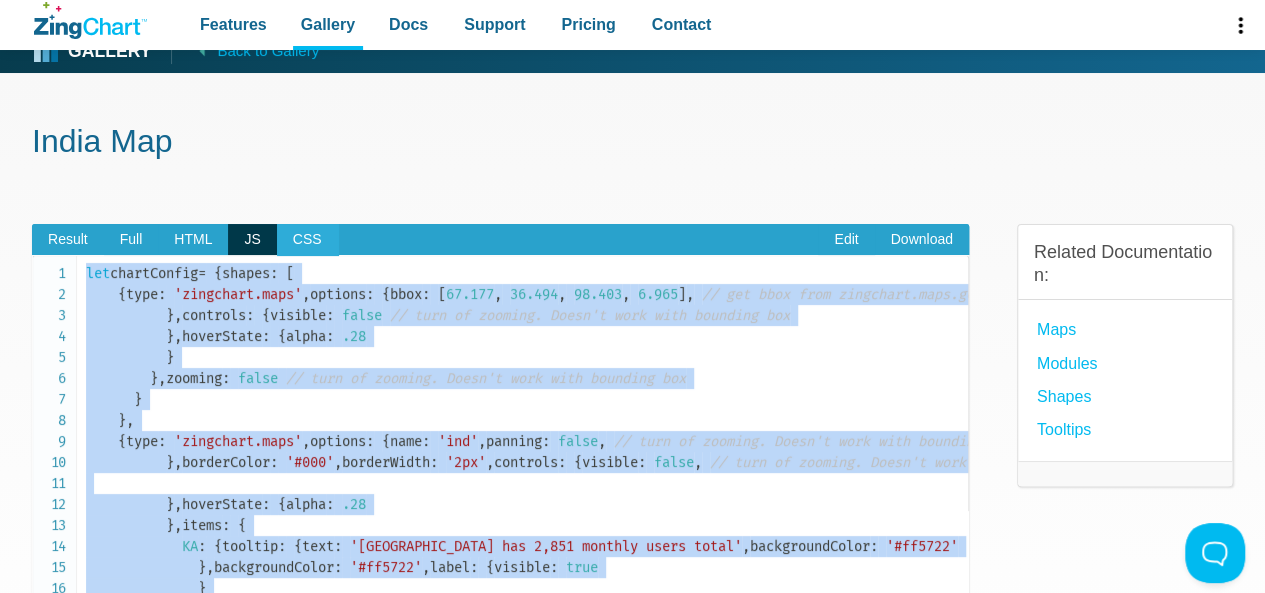 click on "CSS" at bounding box center [307, 240] 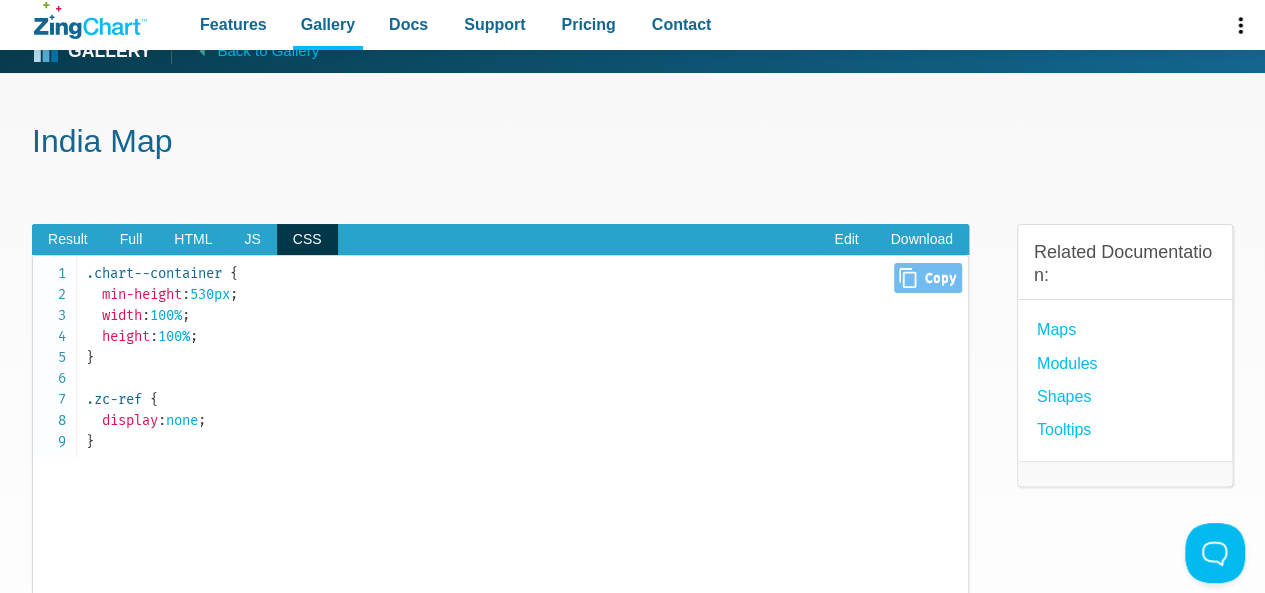 click on ".chart--container   {
min-height :  530px ;
width :  100% ;
height :  100% ;
}
.zc-ref   {
display :  none ;
}" at bounding box center [527, 357] 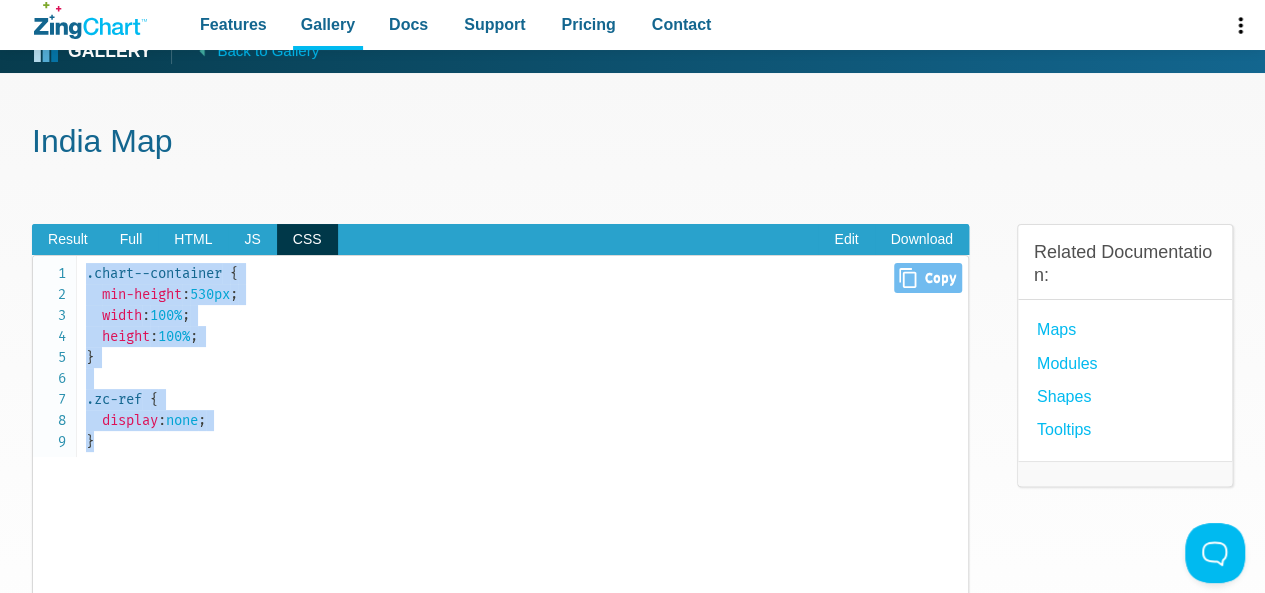 drag, startPoint x: 154, startPoint y: 470, endPoint x: 77, endPoint y: 265, distance: 218.98402 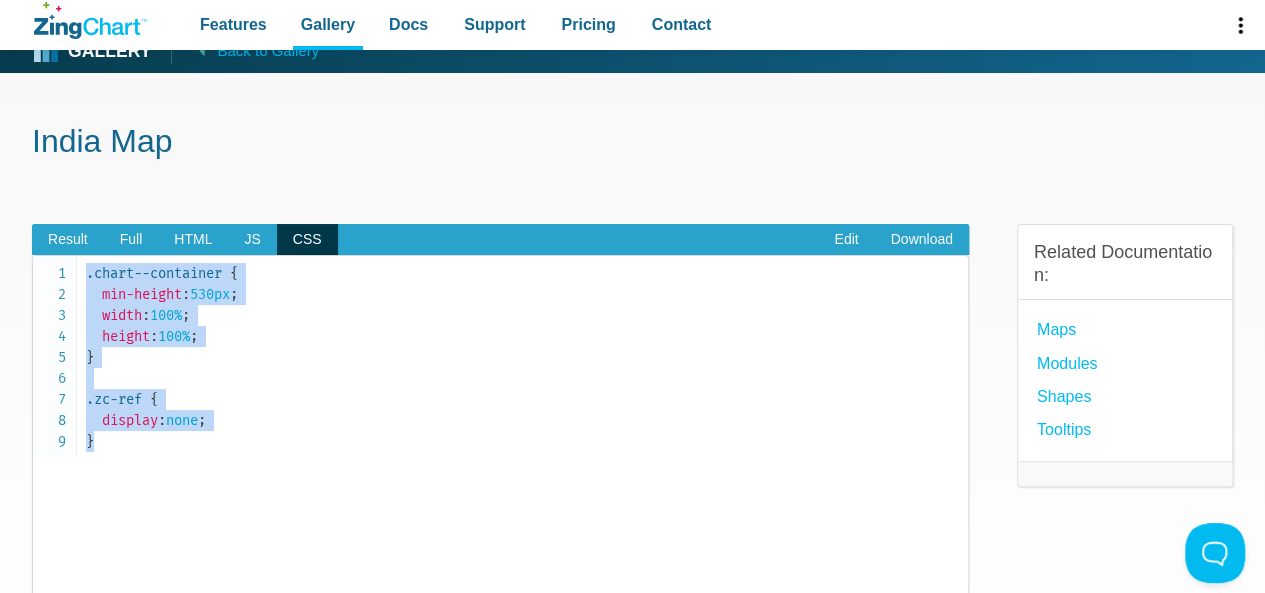 scroll, scrollTop: 0, scrollLeft: 0, axis: both 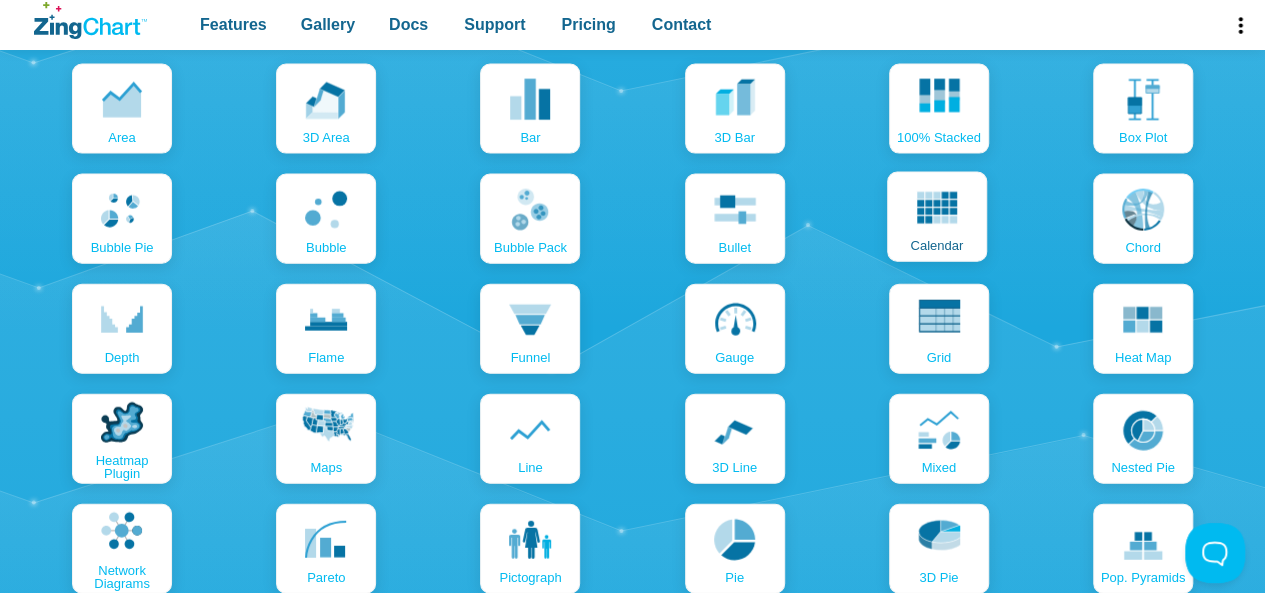 click 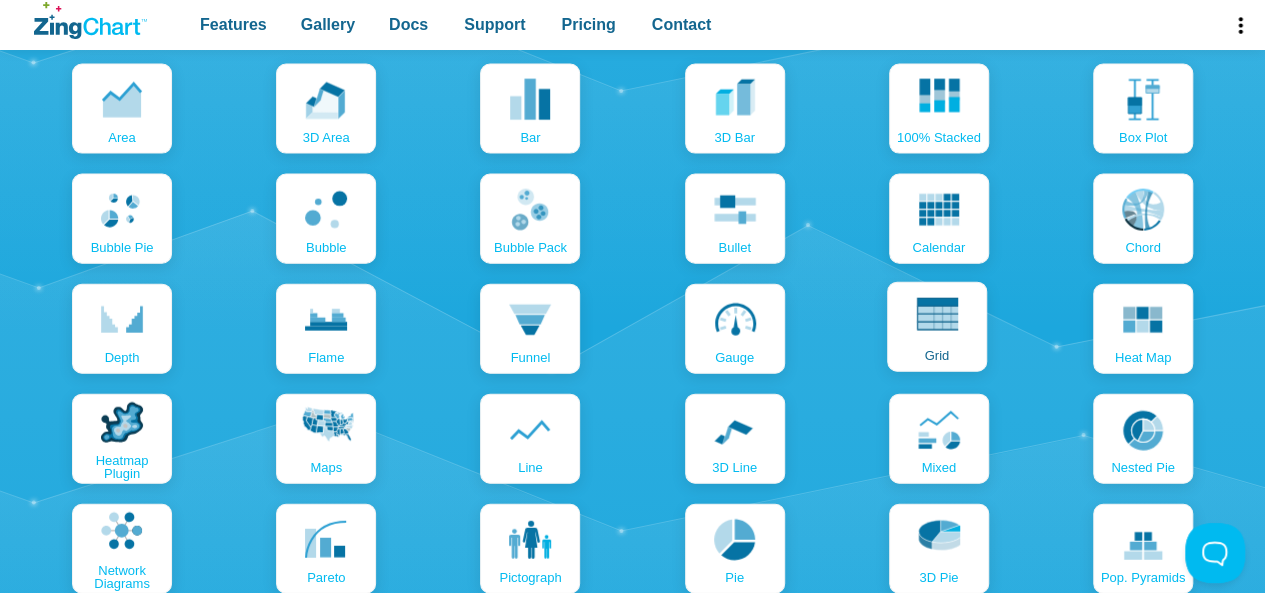 click on "grid" at bounding box center [936, 355] 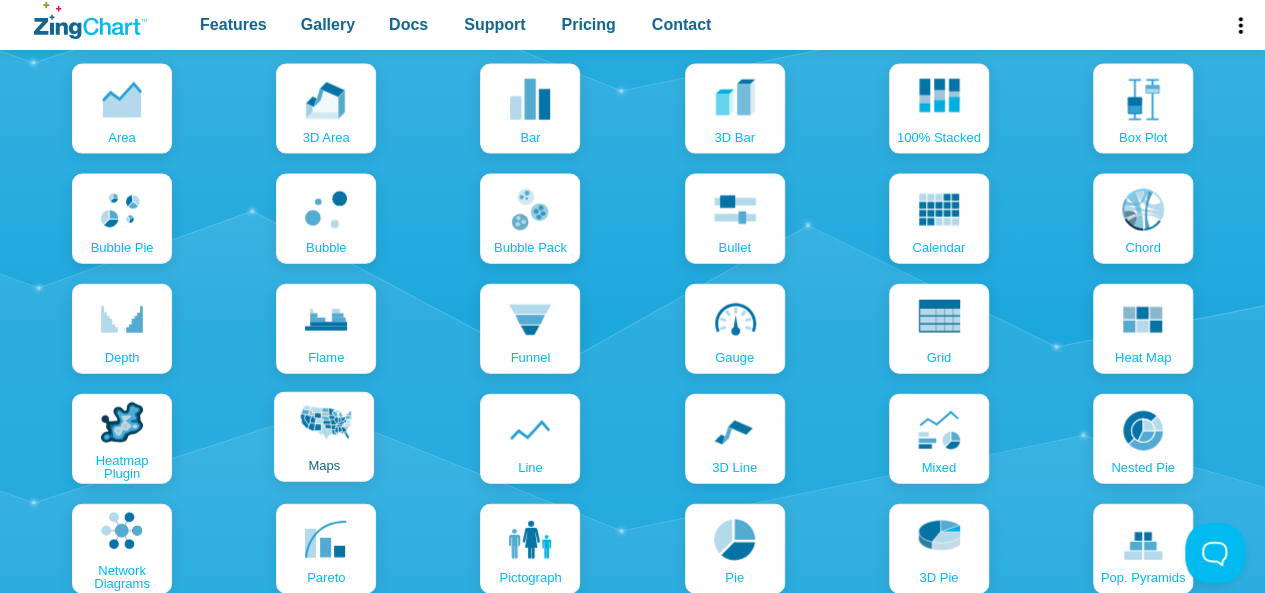 click 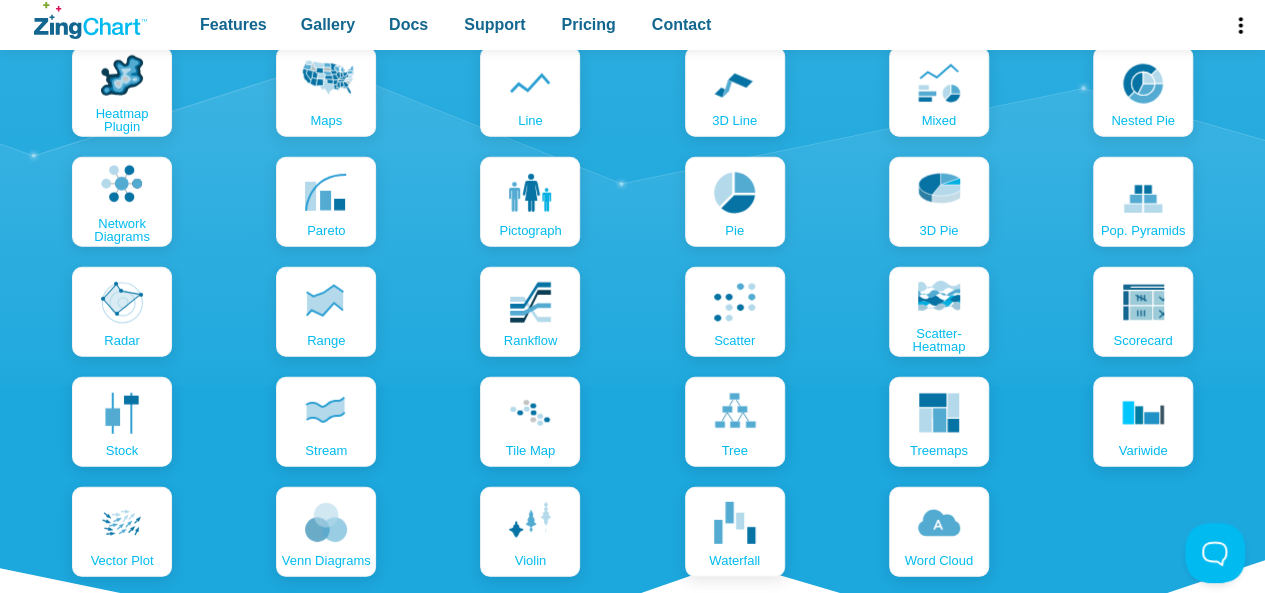scroll, scrollTop: 2572, scrollLeft: 0, axis: vertical 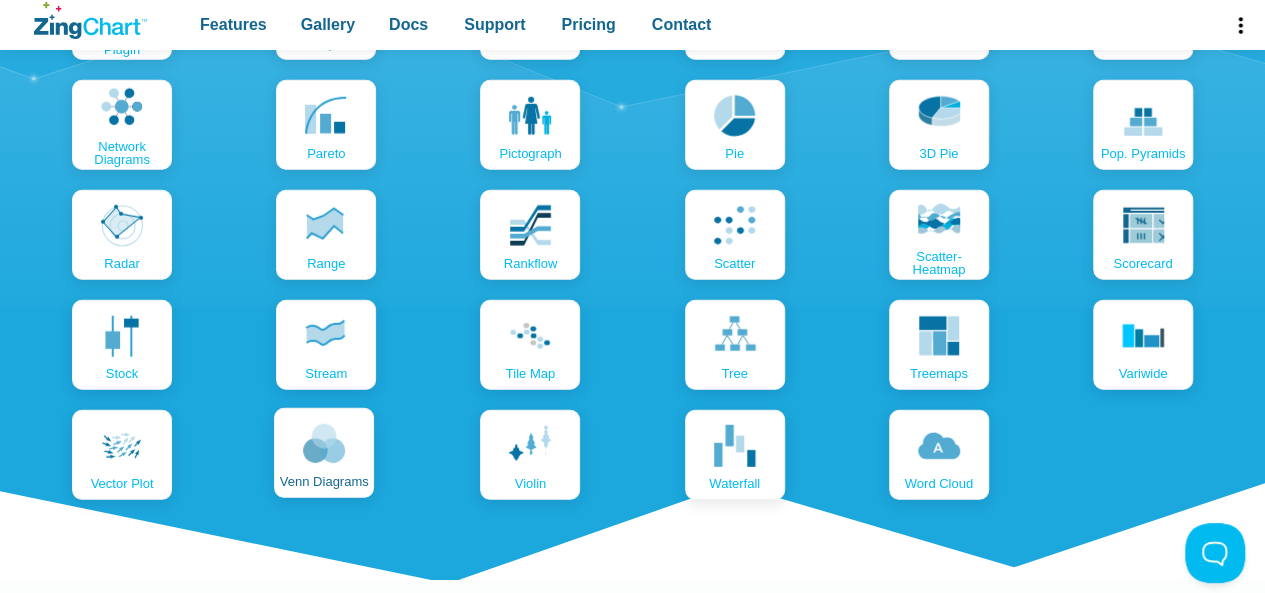 click 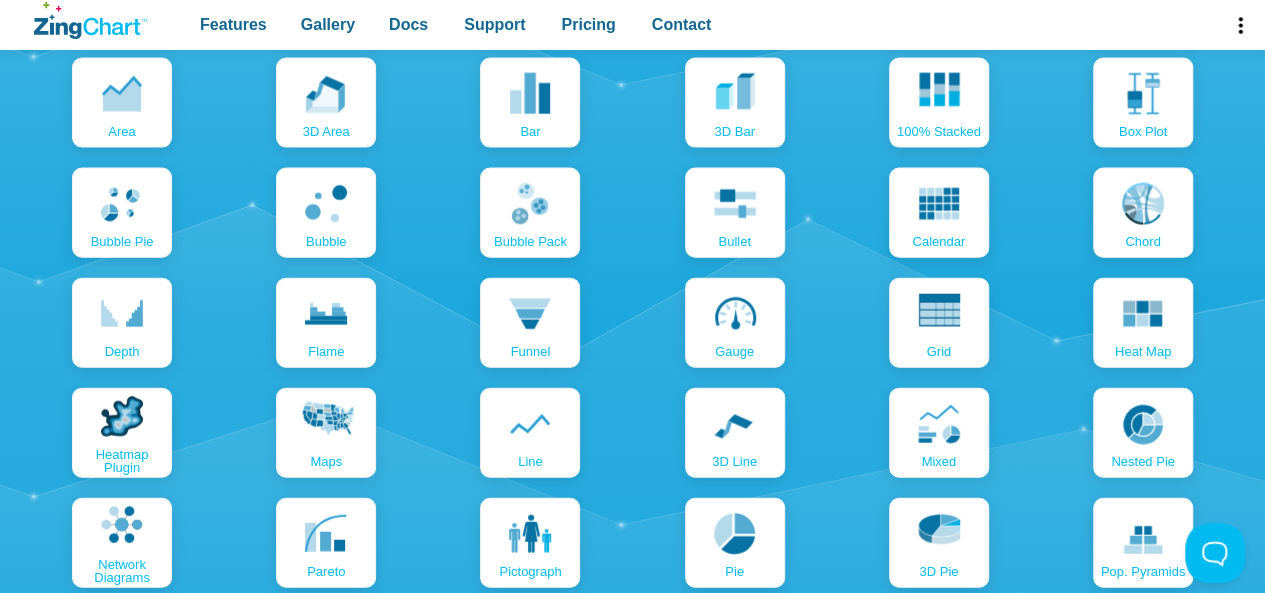 scroll, scrollTop: 2169, scrollLeft: 0, axis: vertical 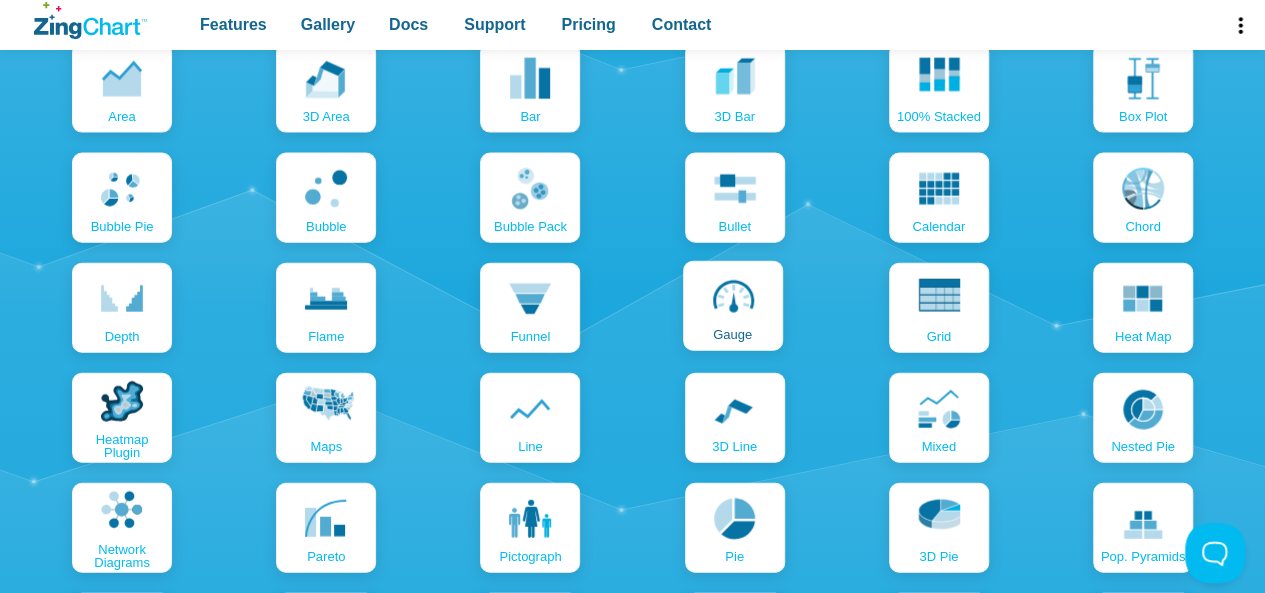 click on "gauge" at bounding box center [733, 306] 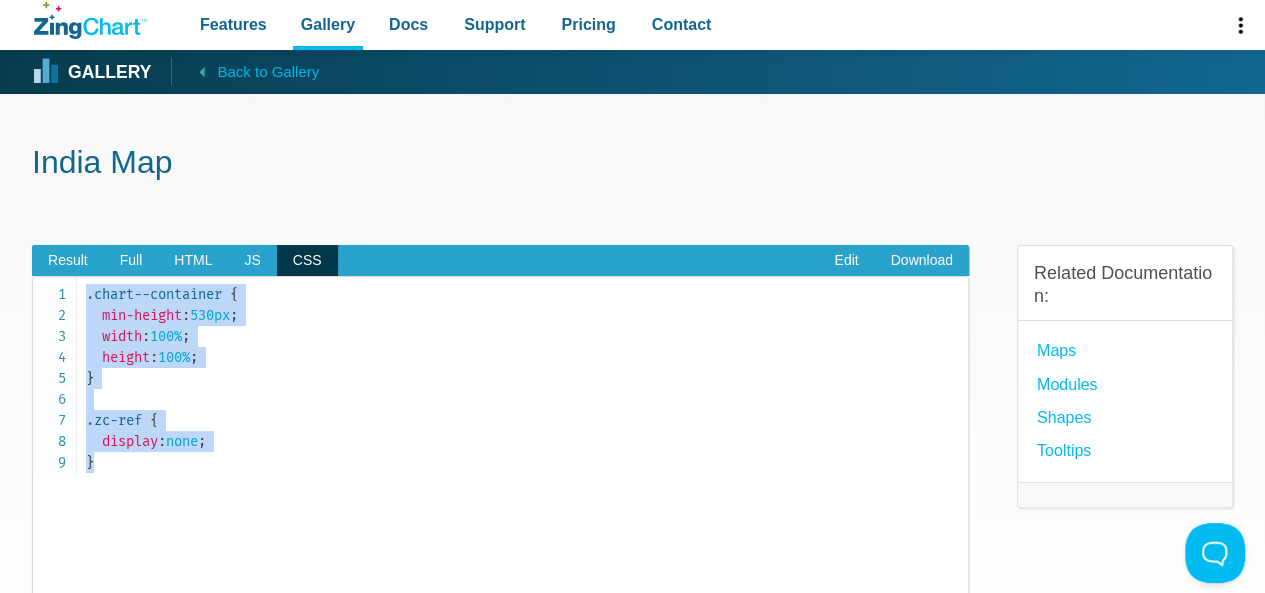 scroll, scrollTop: 0, scrollLeft: 0, axis: both 